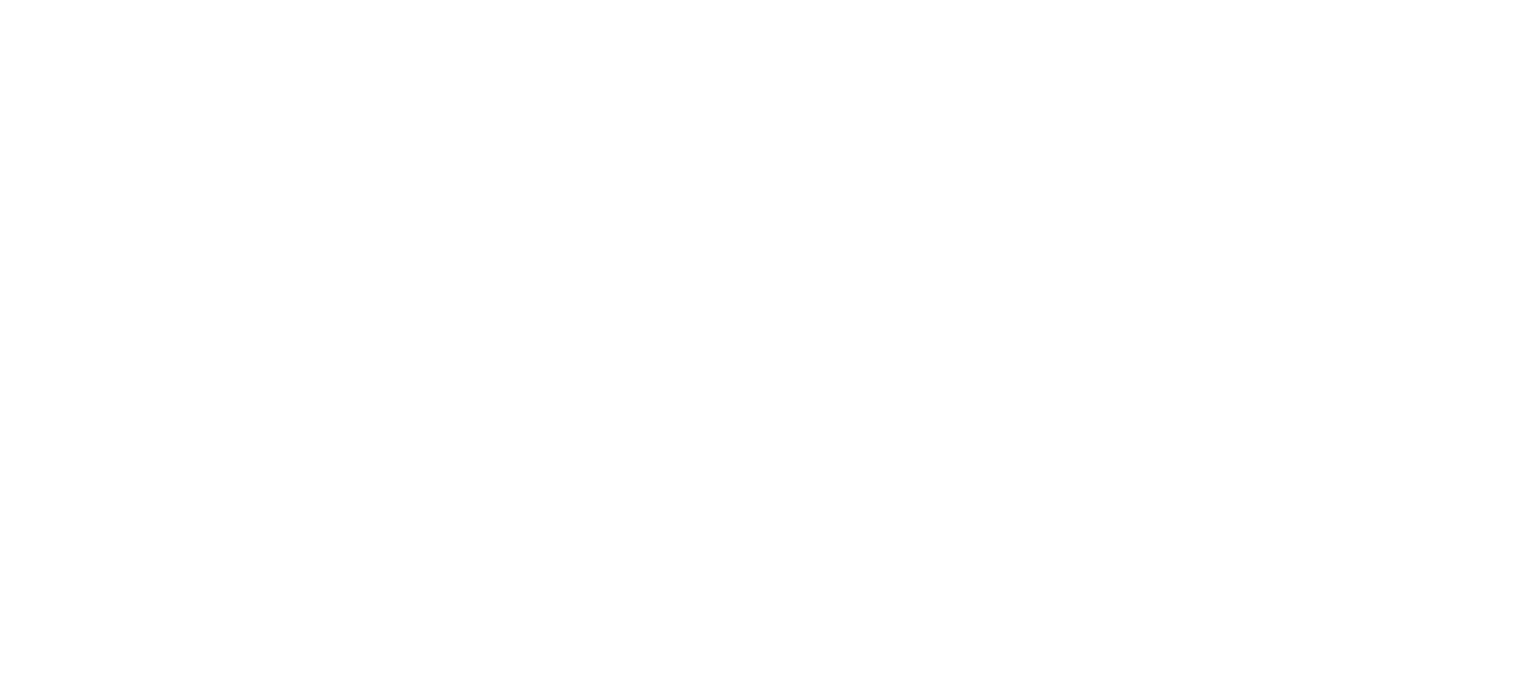 scroll, scrollTop: 0, scrollLeft: 0, axis: both 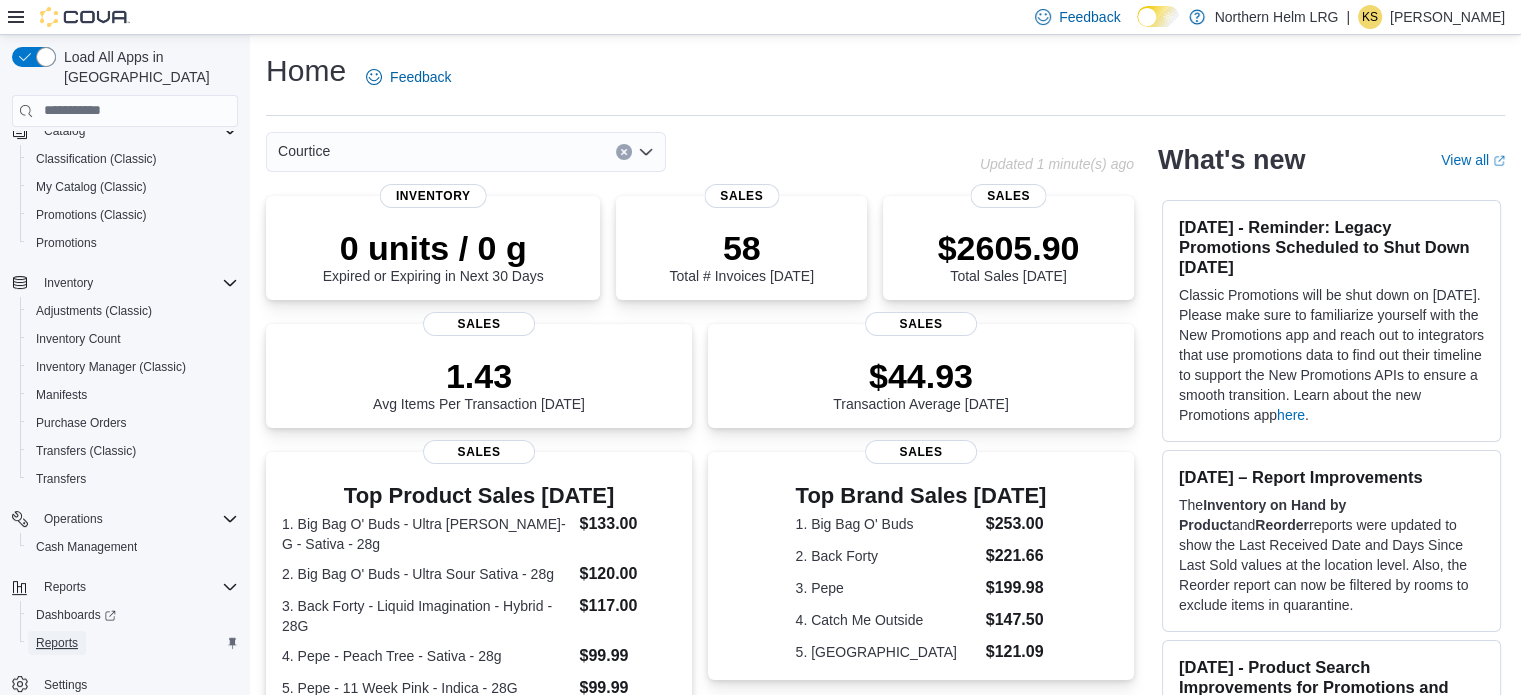 click on "Reports" at bounding box center [57, 643] 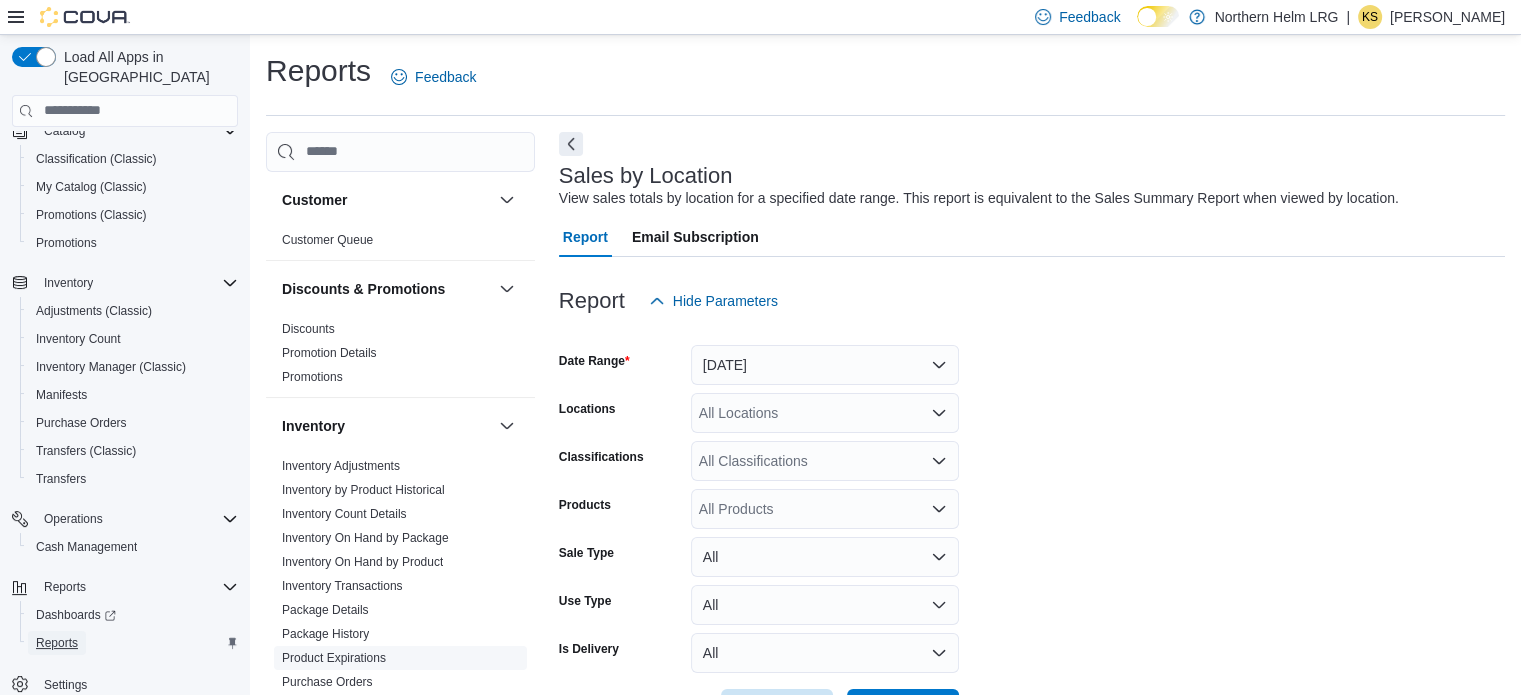 scroll, scrollTop: 46, scrollLeft: 0, axis: vertical 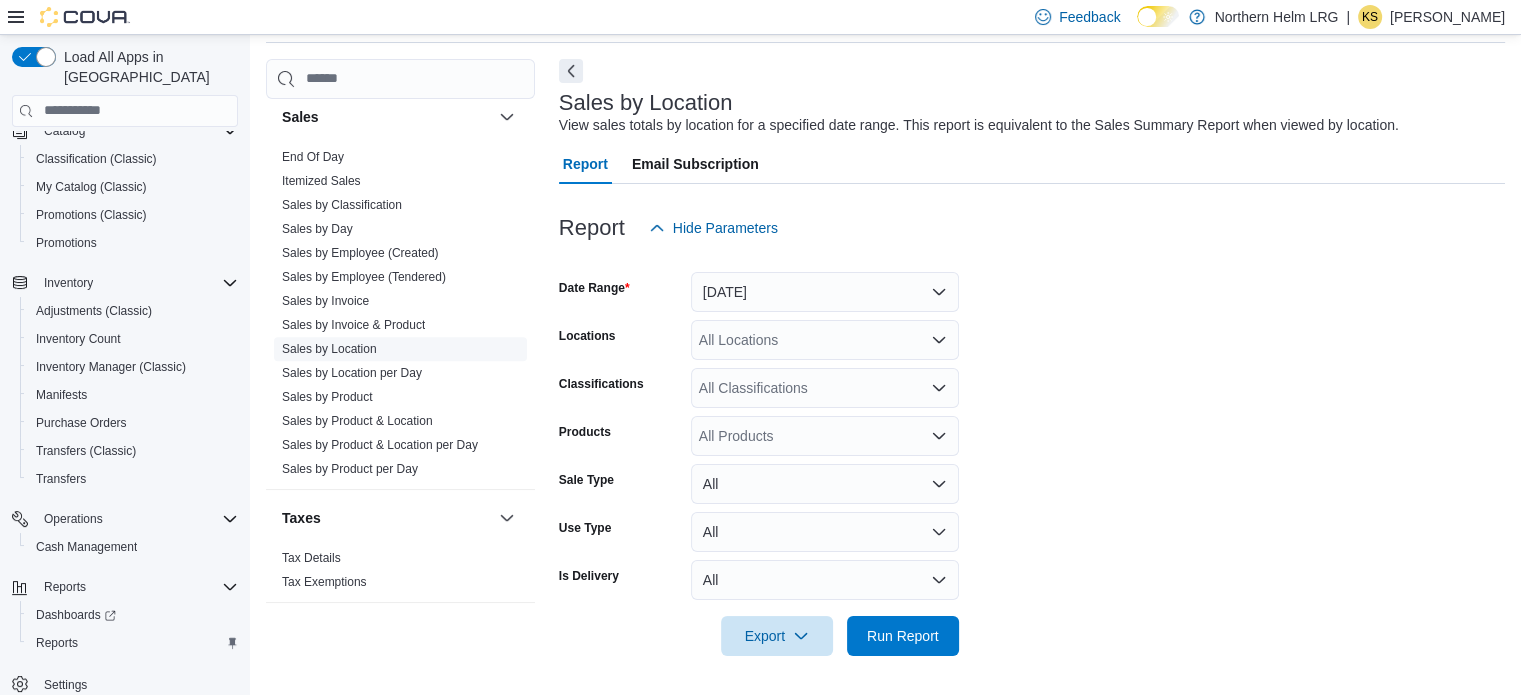 click on "Sales by Location" at bounding box center (329, 349) 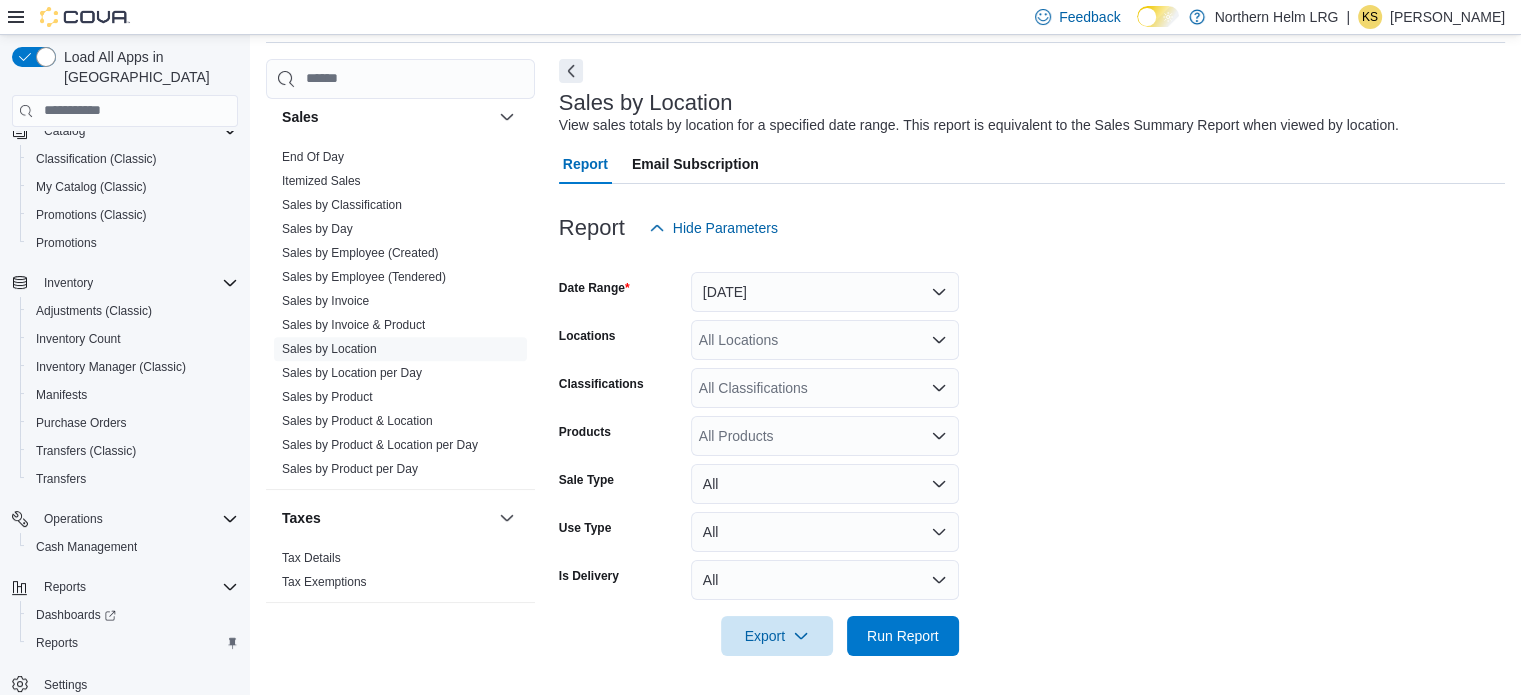 click on "Katrina  Sirota" at bounding box center [1447, 17] 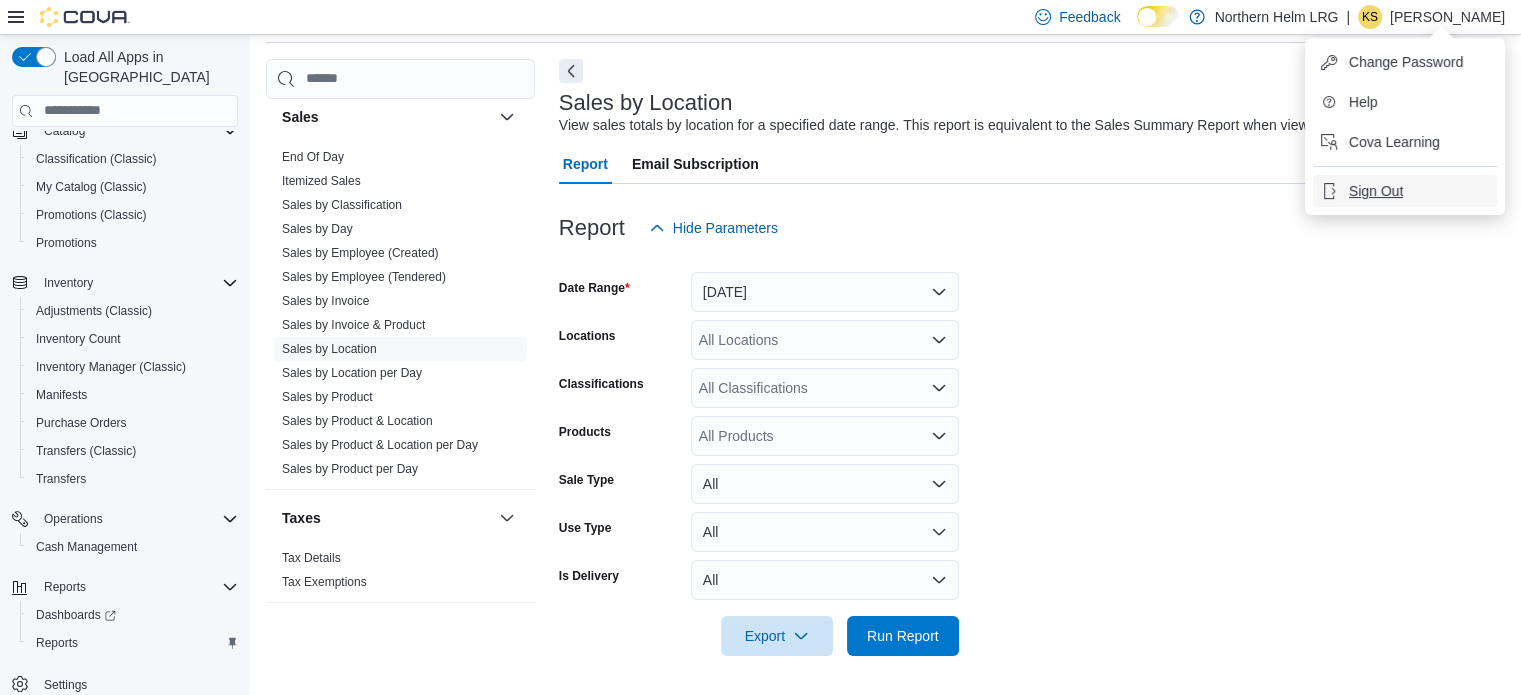 click on "Sign Out" at bounding box center (1376, 191) 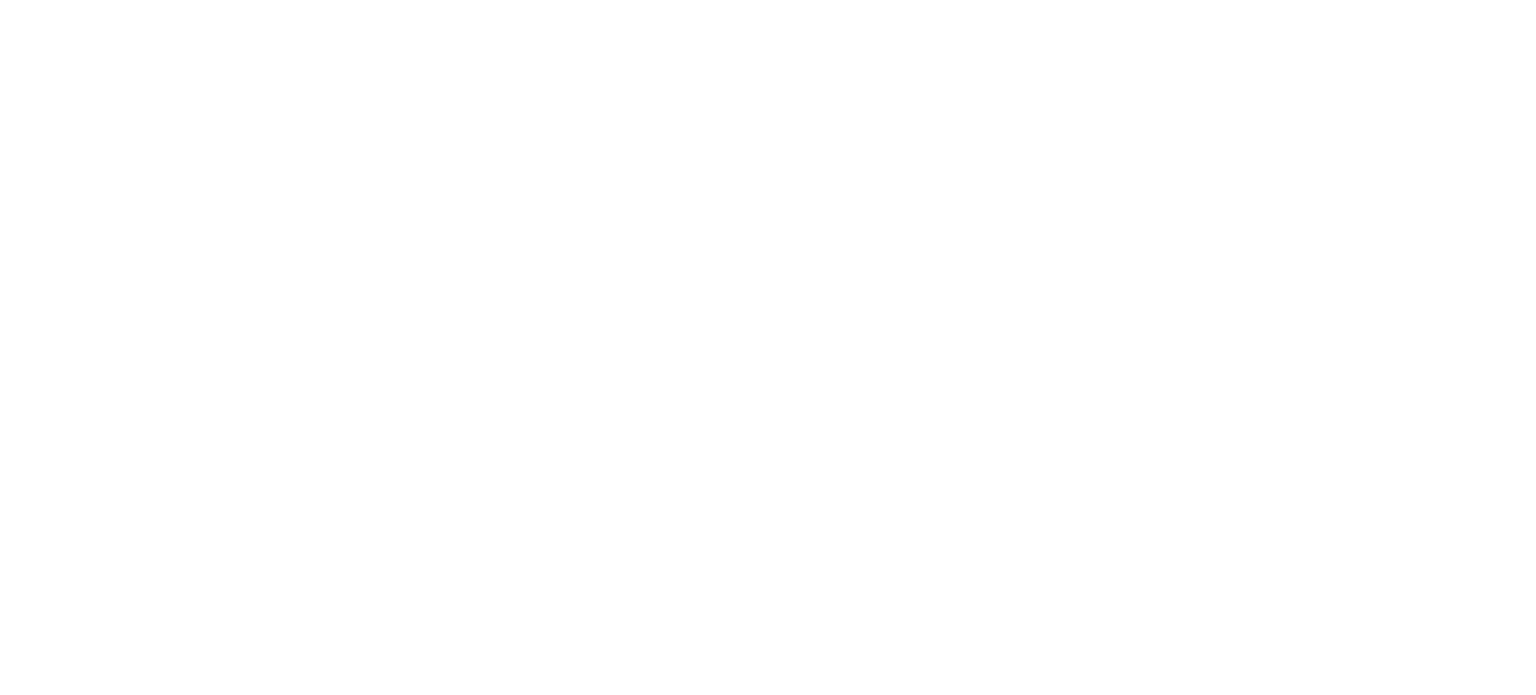 scroll, scrollTop: 0, scrollLeft: 0, axis: both 